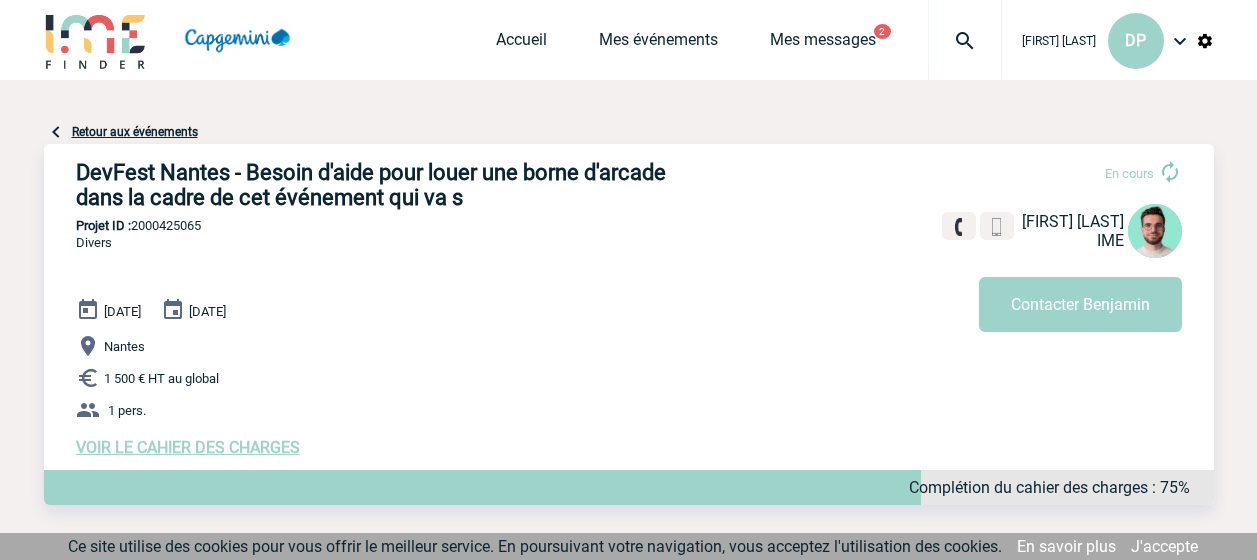 scroll, scrollTop: 606, scrollLeft: 0, axis: vertical 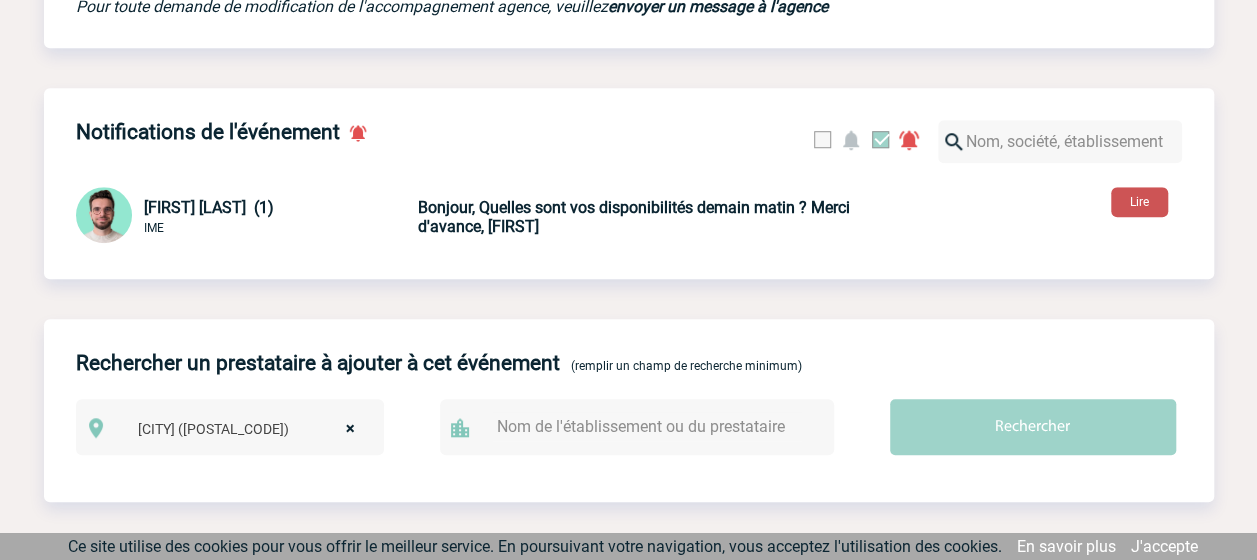 click on "Lire" at bounding box center [1139, 202] 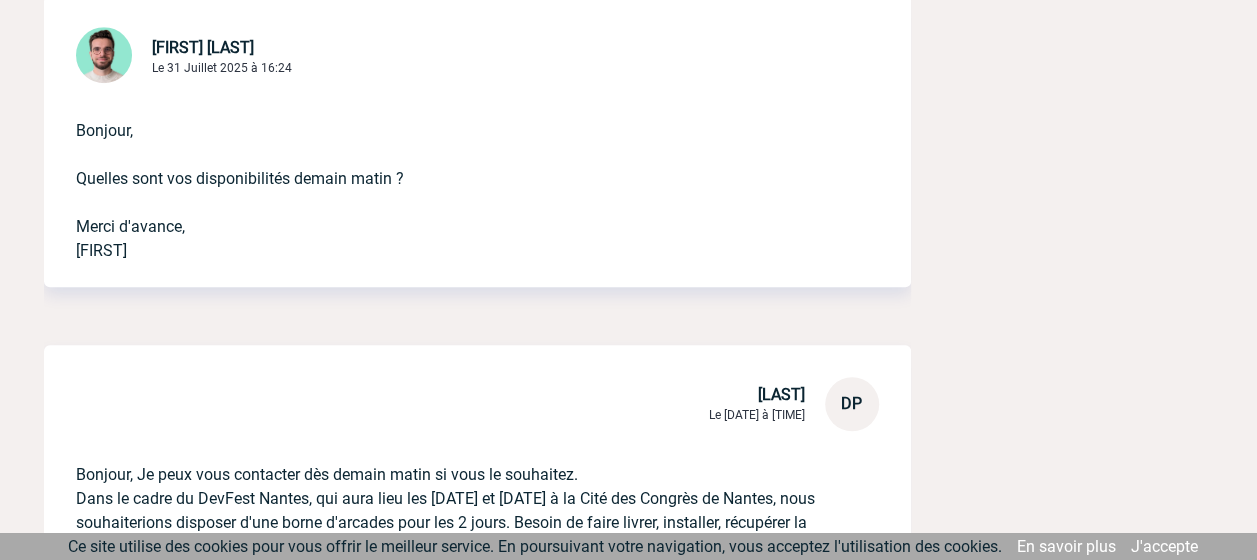 scroll, scrollTop: 614, scrollLeft: 0, axis: vertical 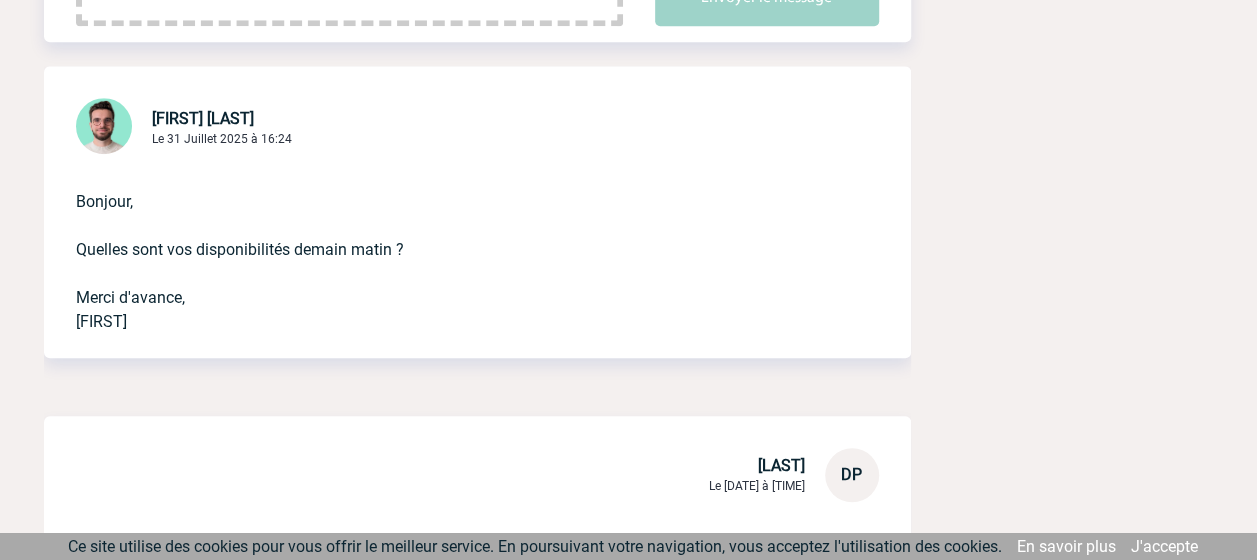 click on "DevFest Nantes - Besoin d'aide pour louer une borne d'arcade dans la cadre de cet événement qui va s
Voir l'événement
Divers - DevFest Nantes - Besoin d'aide pour louer une borne d'arcade dans la cadre de cet événement qui va s - 2000425065
1 pers.
16 Octobre 2025
17 Octobre 2025
Projet ID :  2000425065
du 16 Octobre 2025 au 17 Octobre 2025
1 pers.
Conversation partagée avec :
DP Delphine PERSON IME" at bounding box center [629, 481] 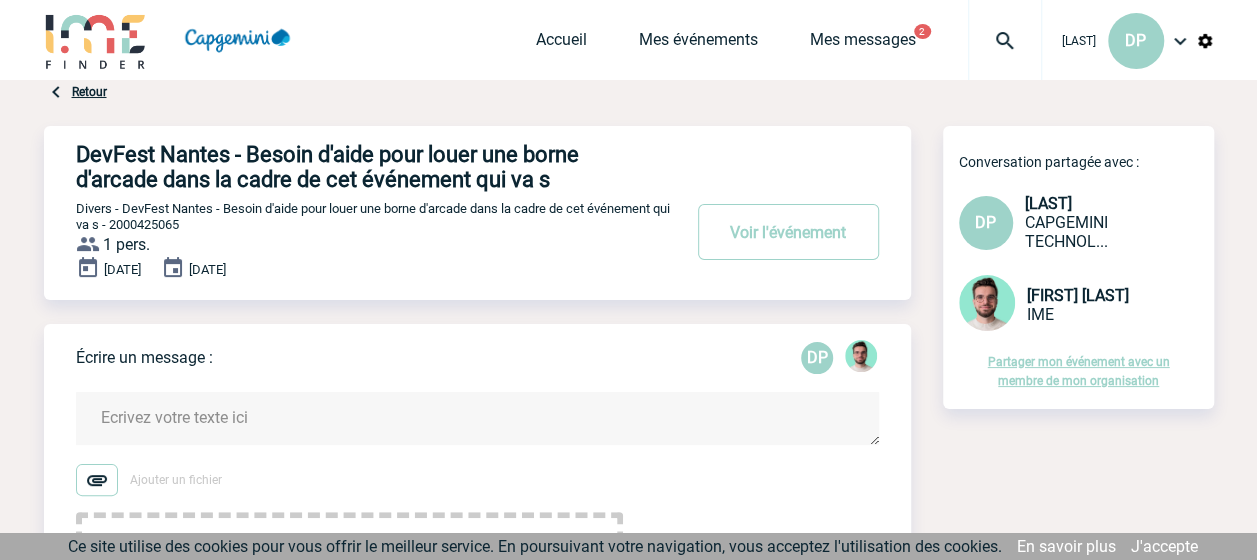 scroll, scrollTop: 1, scrollLeft: 0, axis: vertical 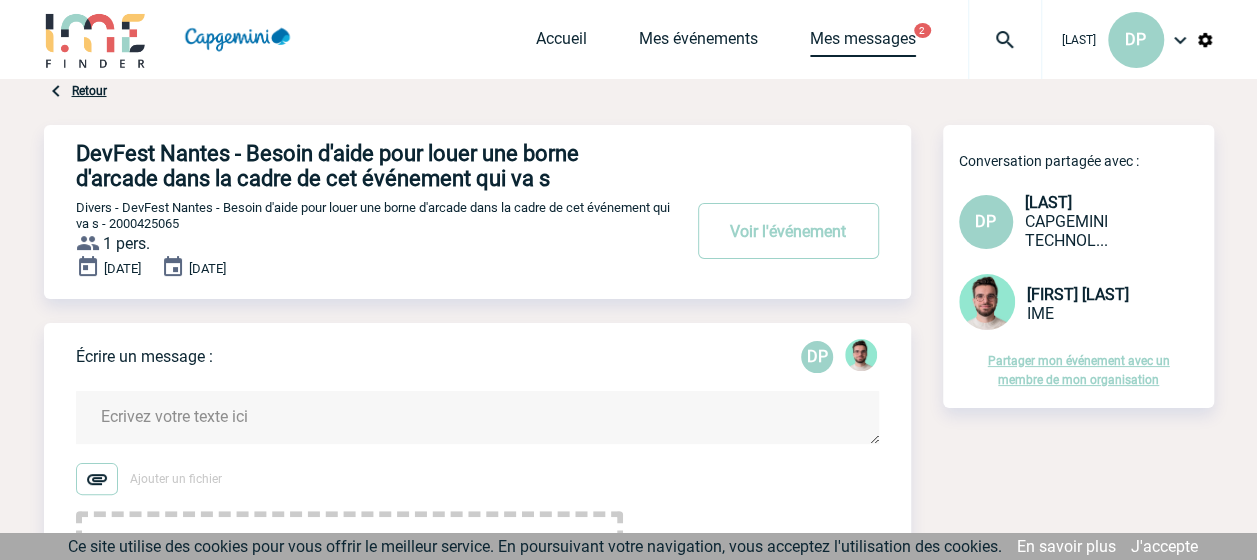 drag, startPoint x: 809, startPoint y: 23, endPoint x: 809, endPoint y: 41, distance: 18 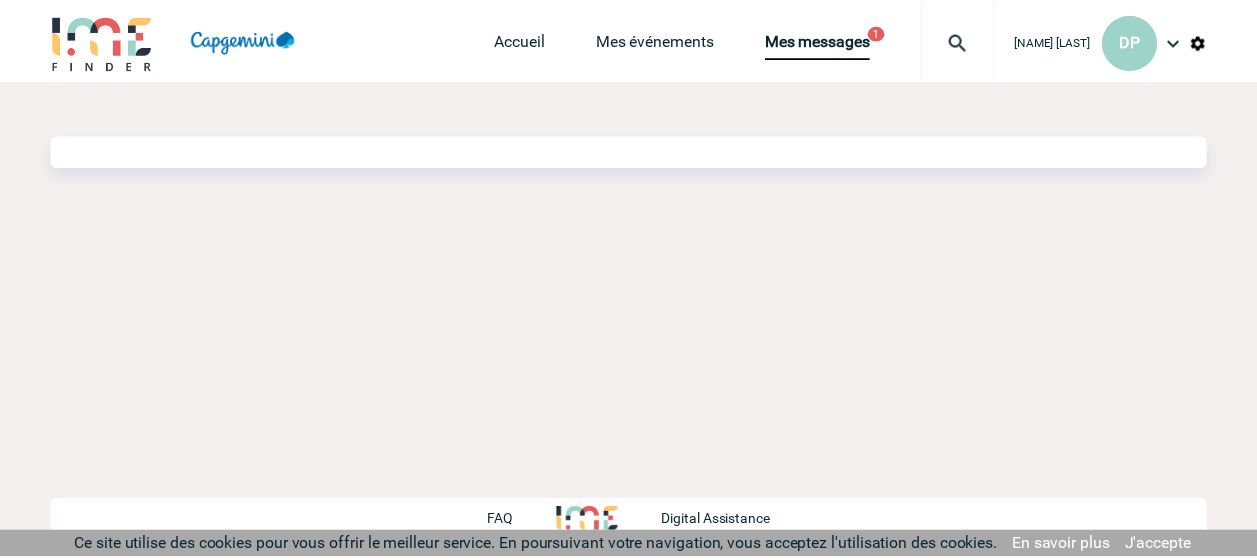 scroll, scrollTop: 0, scrollLeft: 0, axis: both 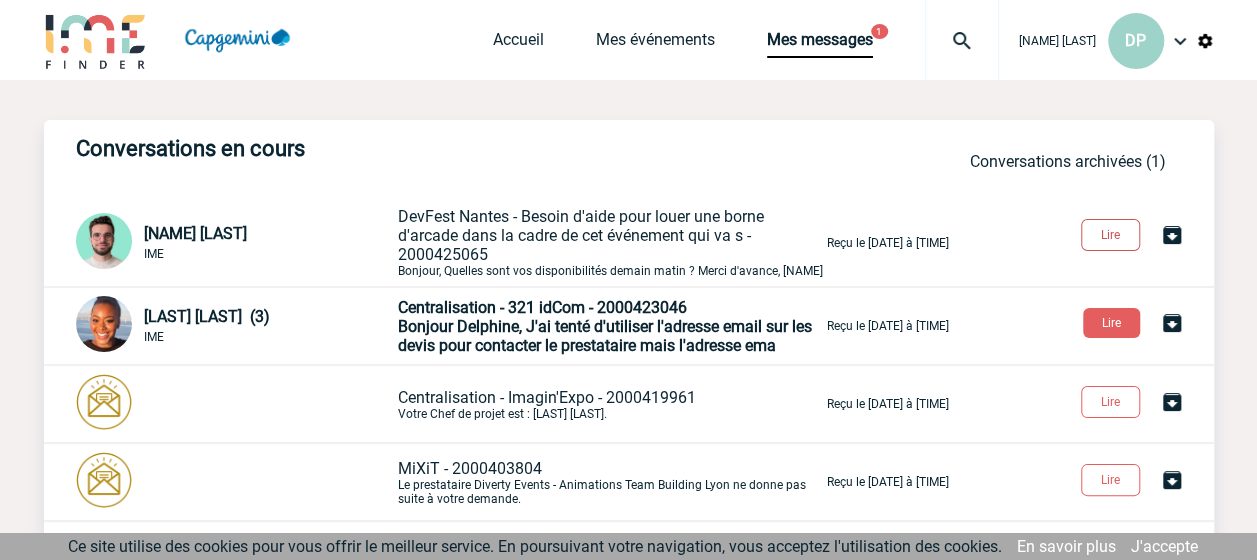 click on "Lire" at bounding box center (1110, 235) 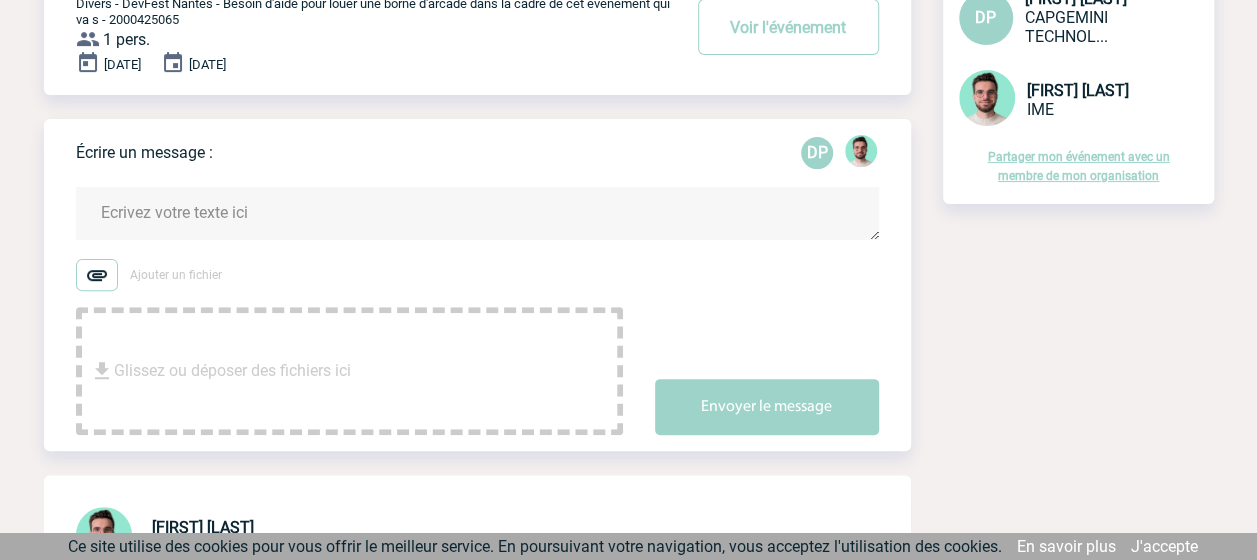 scroll, scrollTop: 206, scrollLeft: 0, axis: vertical 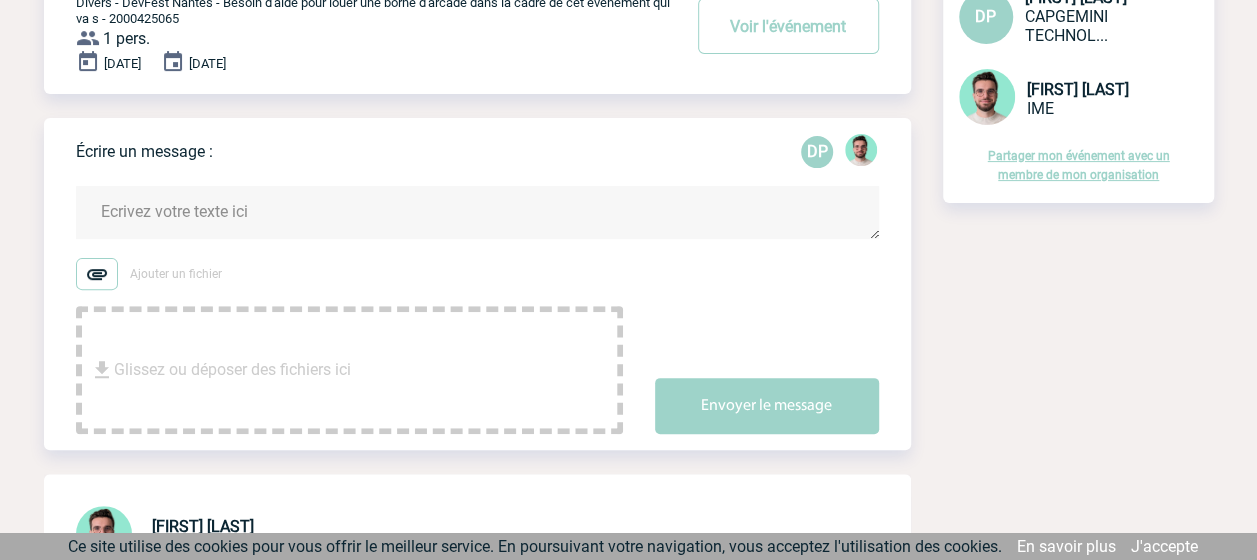 click at bounding box center (477, 212) 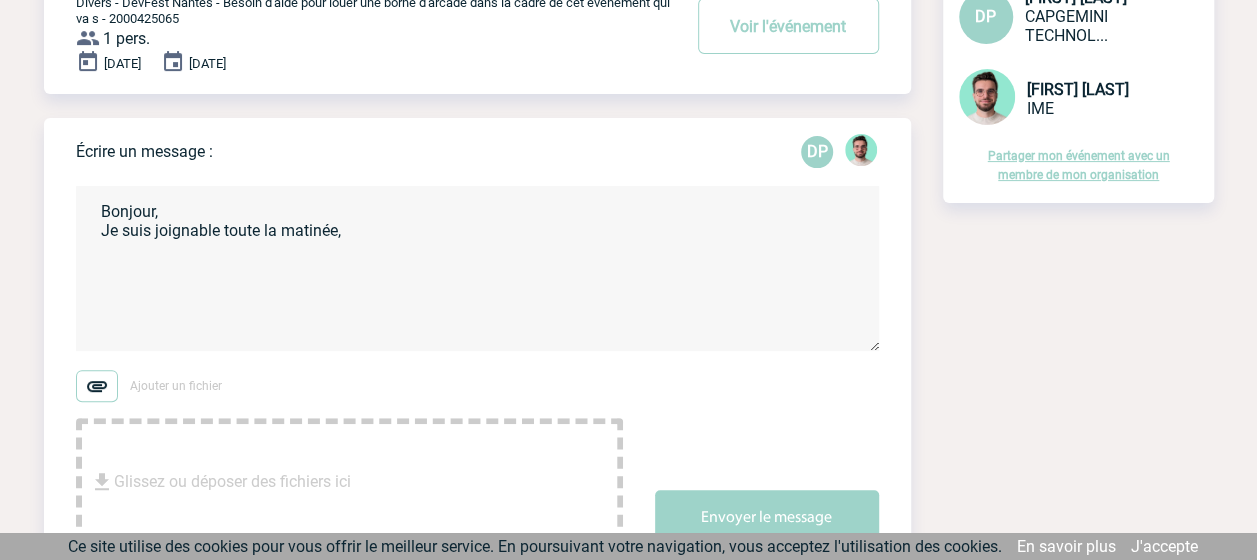 drag, startPoint x: 352, startPoint y: 237, endPoint x: 93, endPoint y: 230, distance: 259.09457 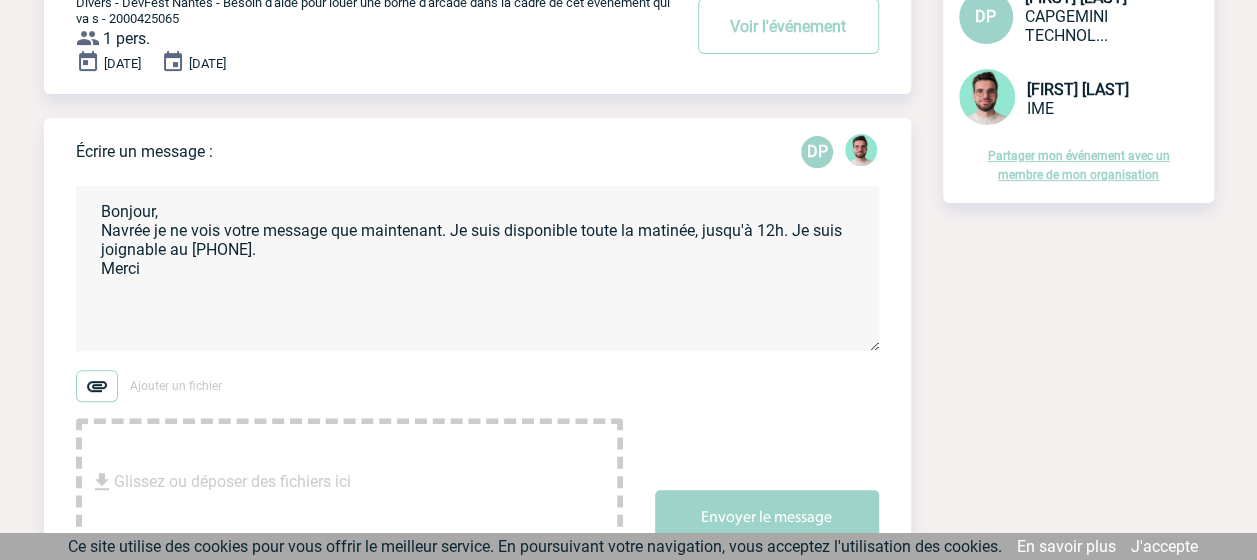 type on "Bonjour,
Navrée je ne vois votre message que maintenant. Je suis disponible toute la matinée, jusqu'à 12h. Je suis joignable au [PHONE].
Merci" 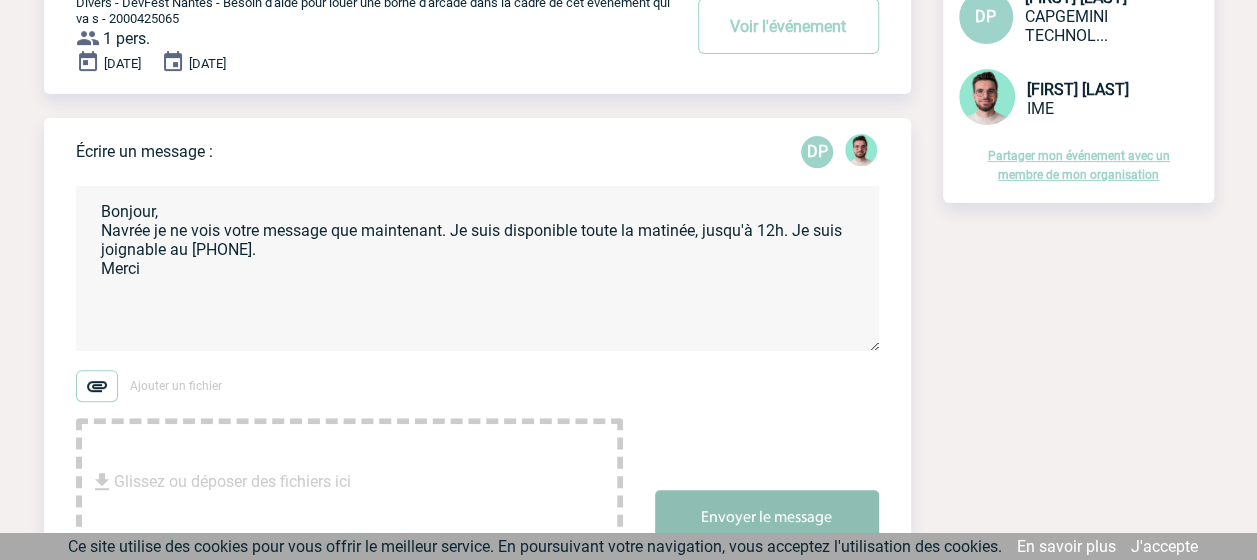 click on "Envoyer le message" at bounding box center [767, 518] 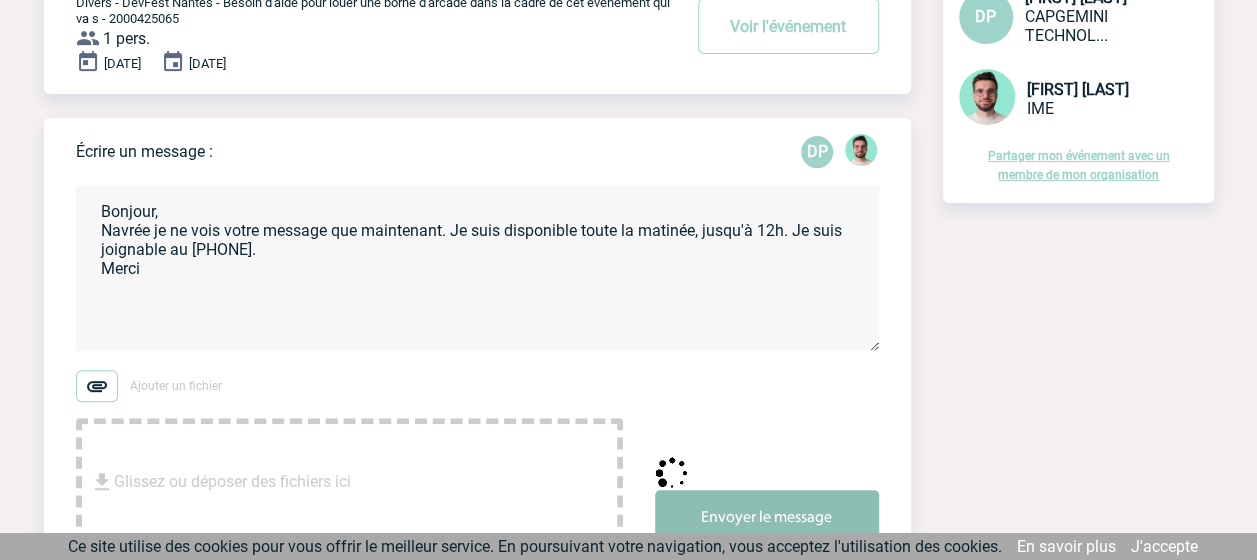 type 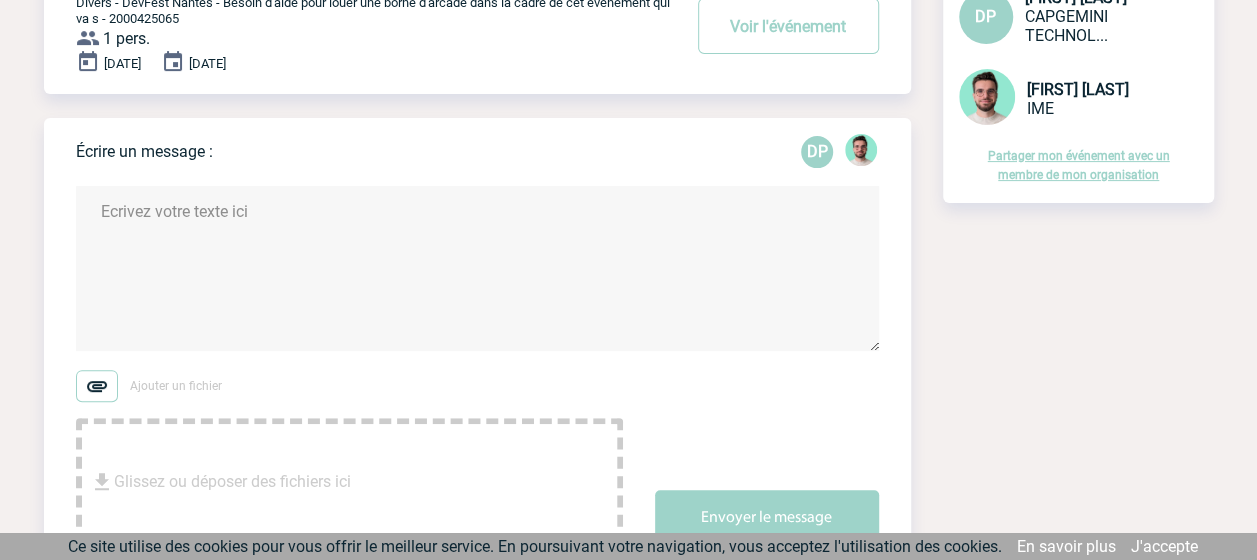 scroll, scrollTop: 0, scrollLeft: 0, axis: both 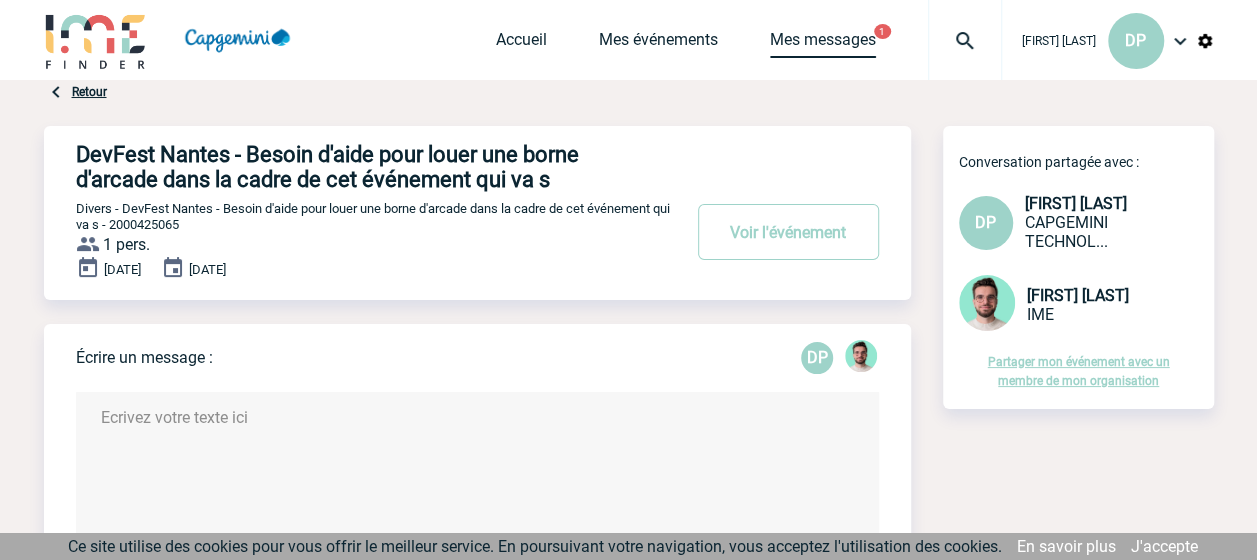 click on "Mes messages" at bounding box center (823, 44) 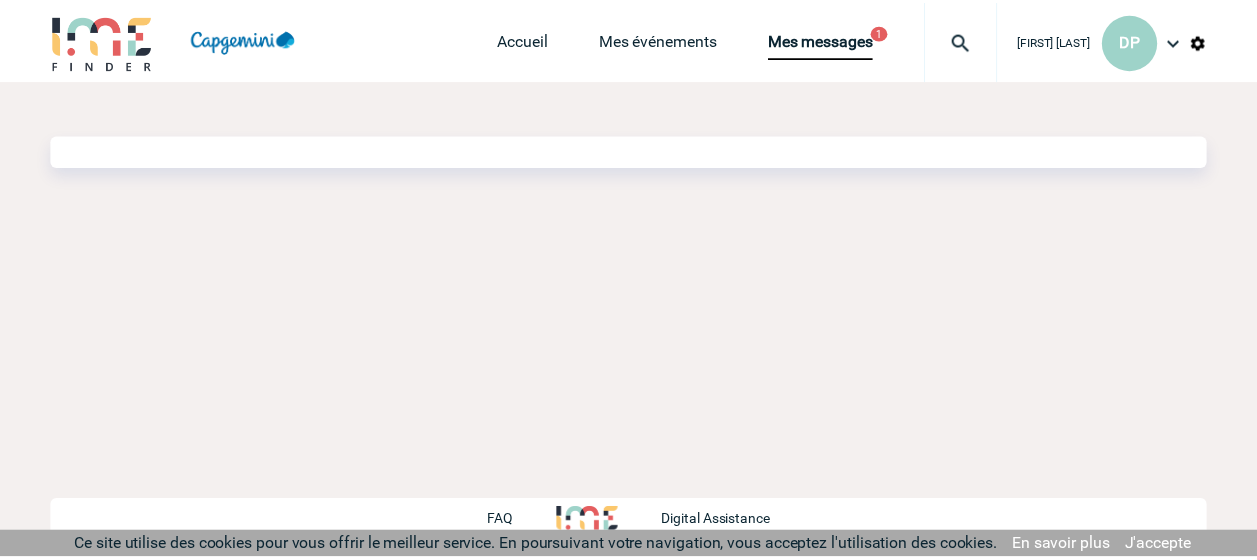 scroll, scrollTop: 0, scrollLeft: 0, axis: both 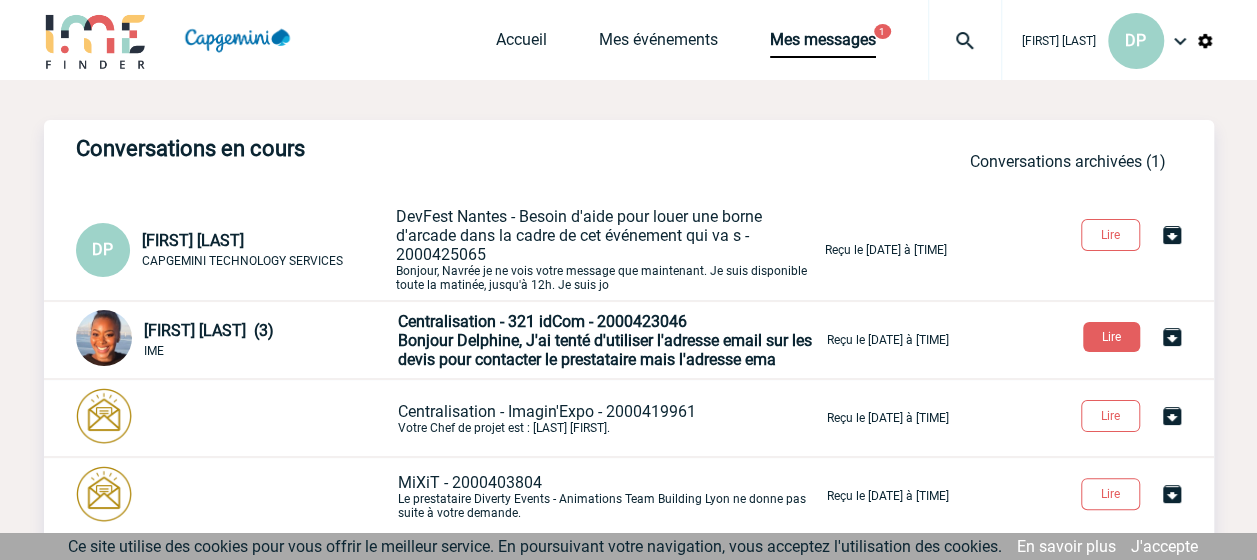 click on "Bonjour Delphine,
J'ai tenté d'utiliser l'adresse email sur les devis pour contacter le prestataire mais l'adresse ema" at bounding box center (605, 350) 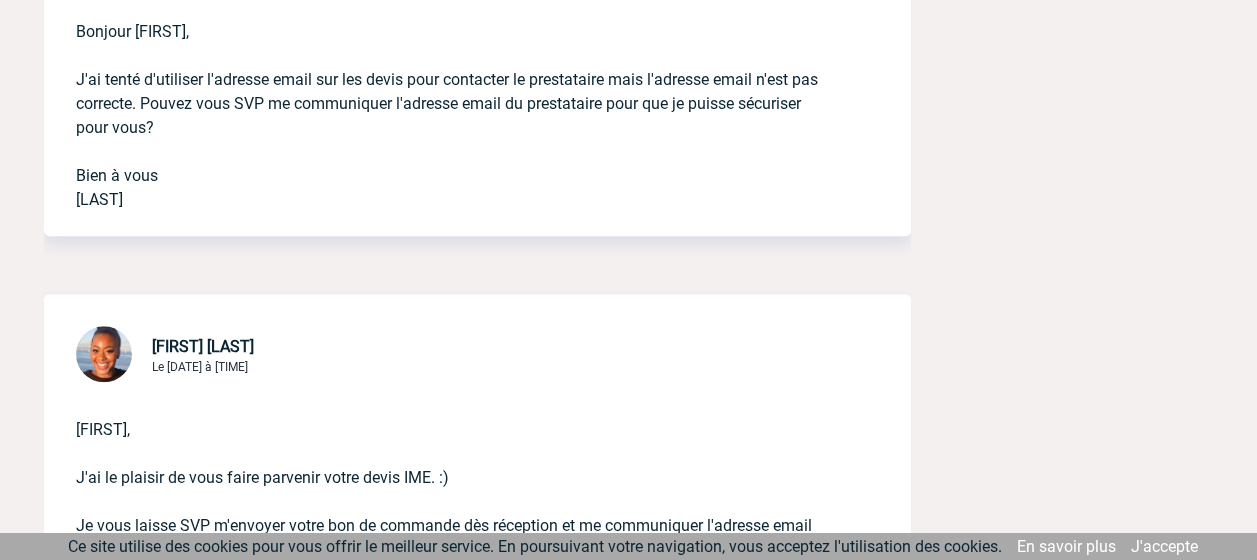 scroll, scrollTop: 0, scrollLeft: 0, axis: both 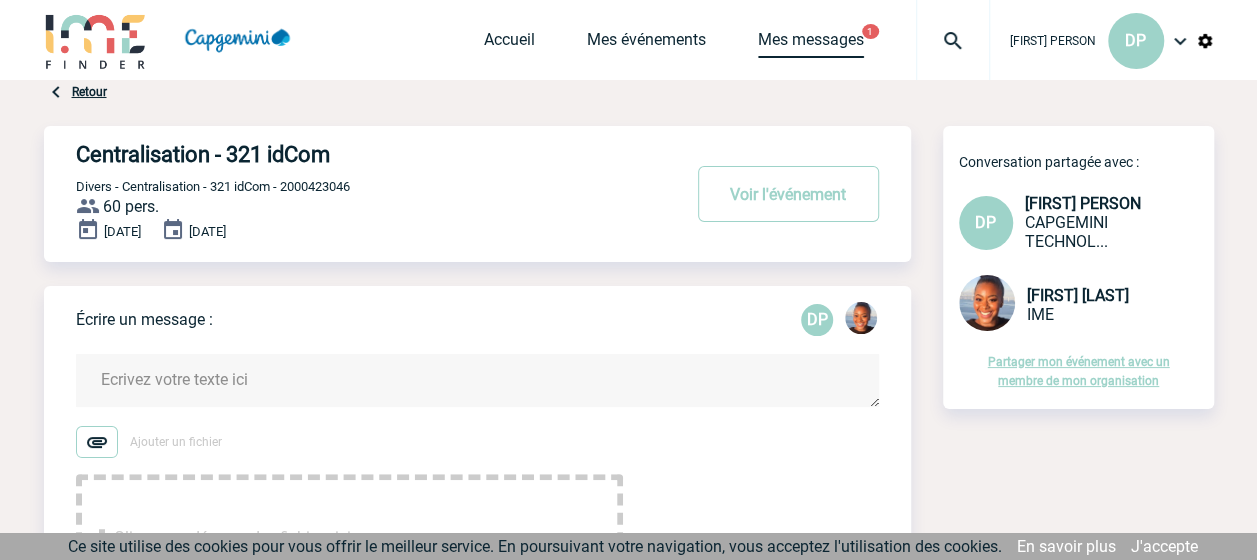 click on "Mes messages" at bounding box center (811, 44) 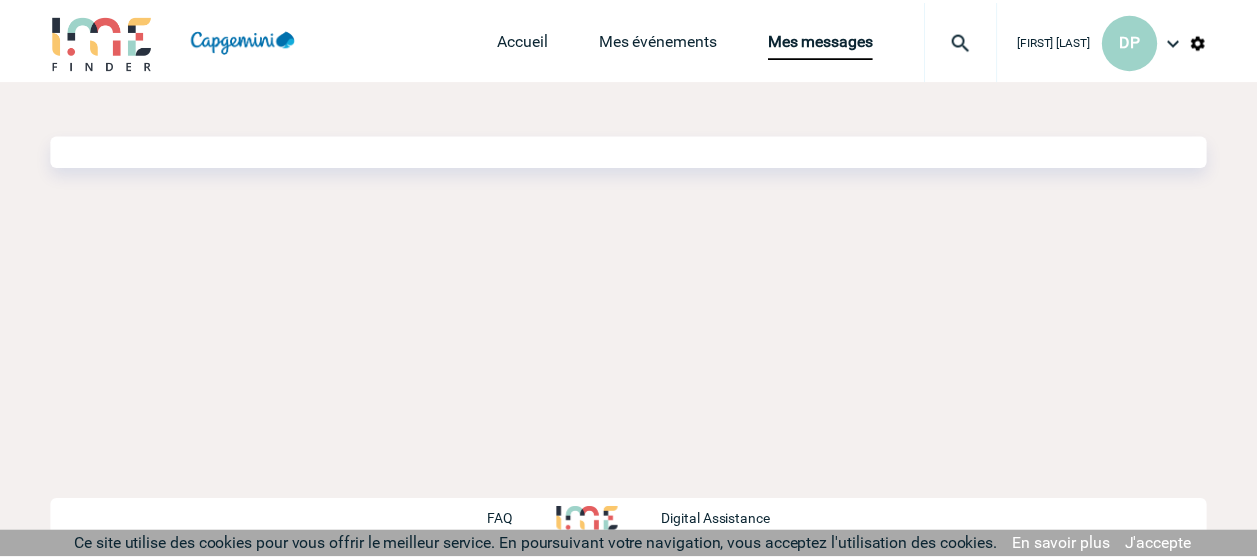 scroll, scrollTop: 0, scrollLeft: 0, axis: both 